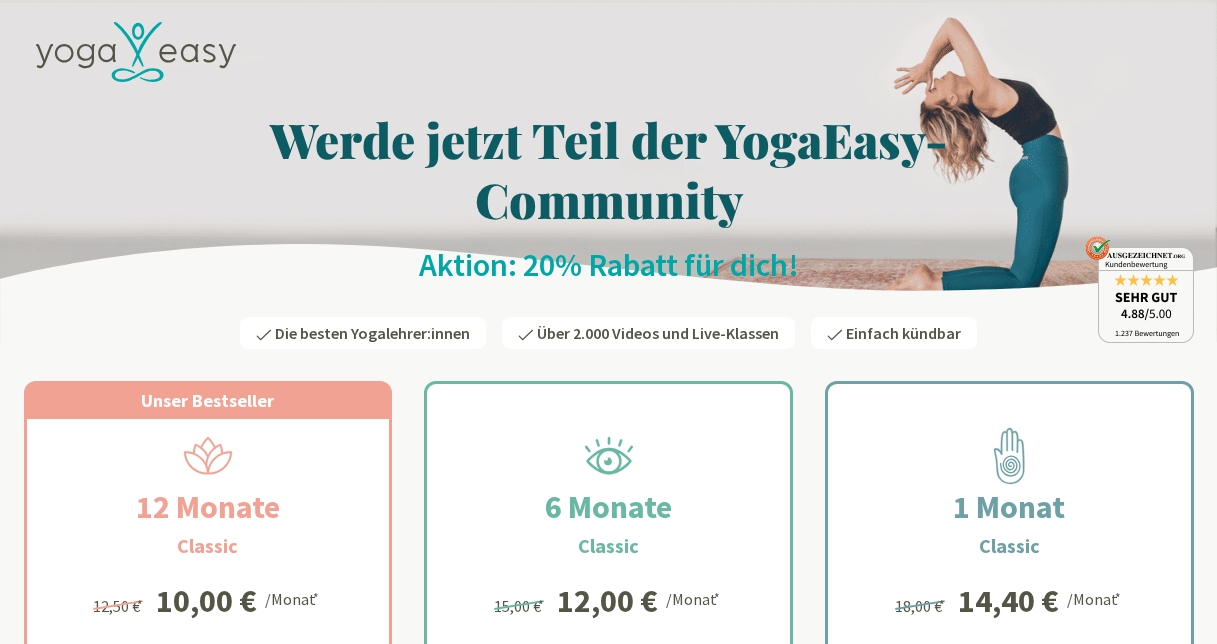 scroll, scrollTop: 0, scrollLeft: 0, axis: both 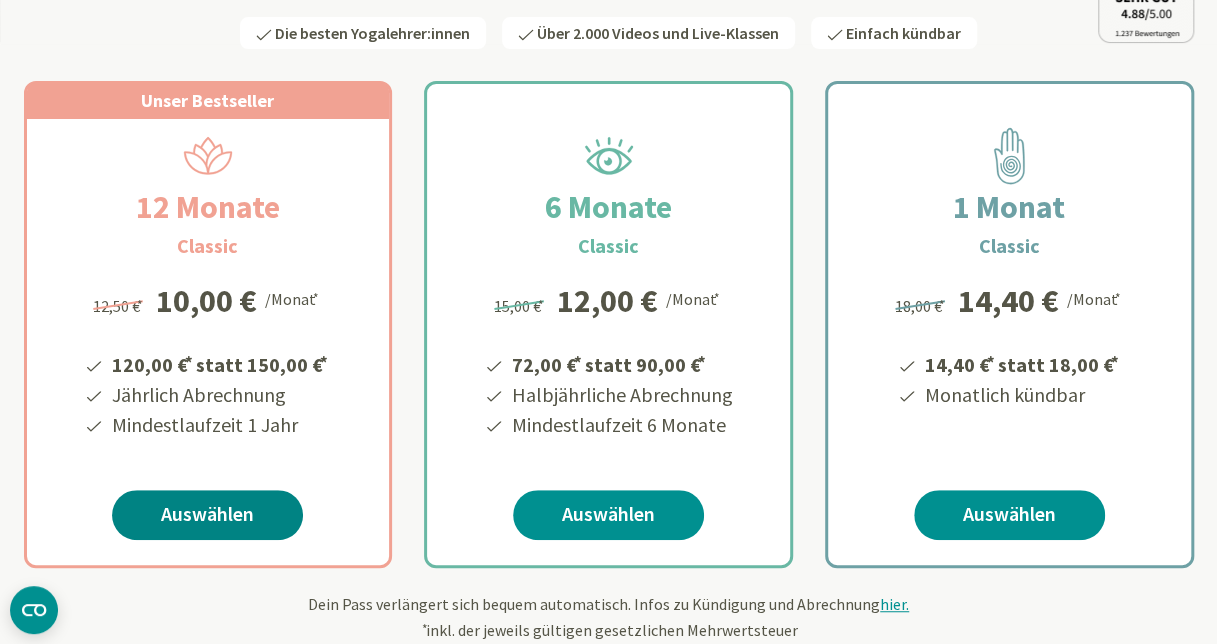 click on "Auswählen" at bounding box center (207, 515) 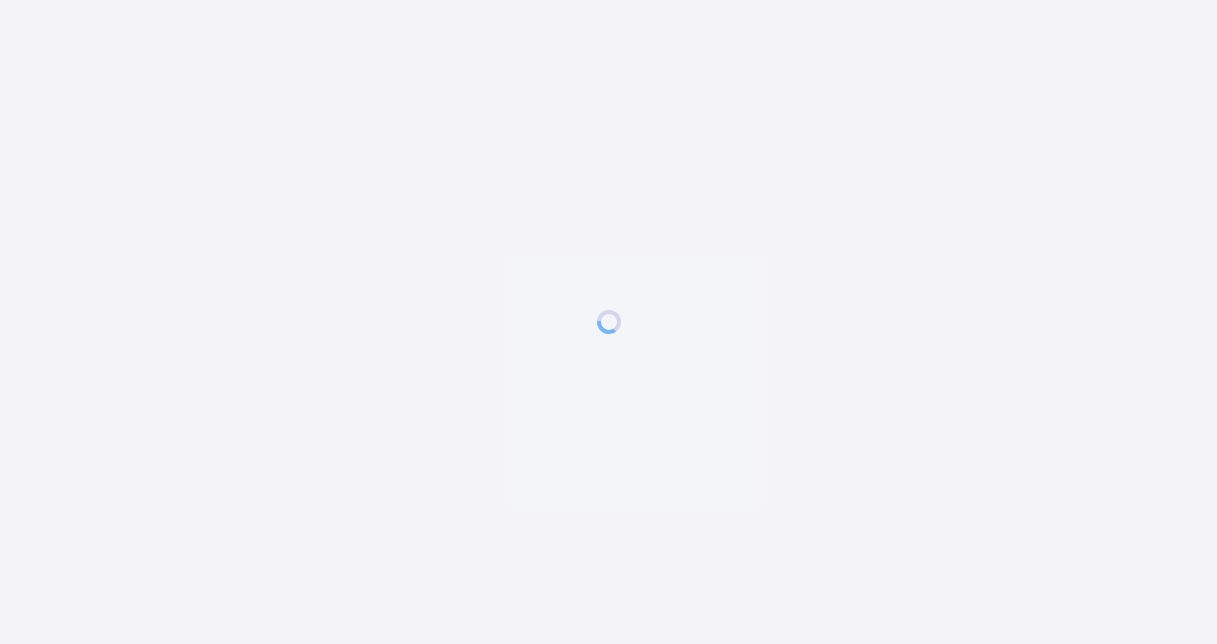 scroll, scrollTop: 0, scrollLeft: 0, axis: both 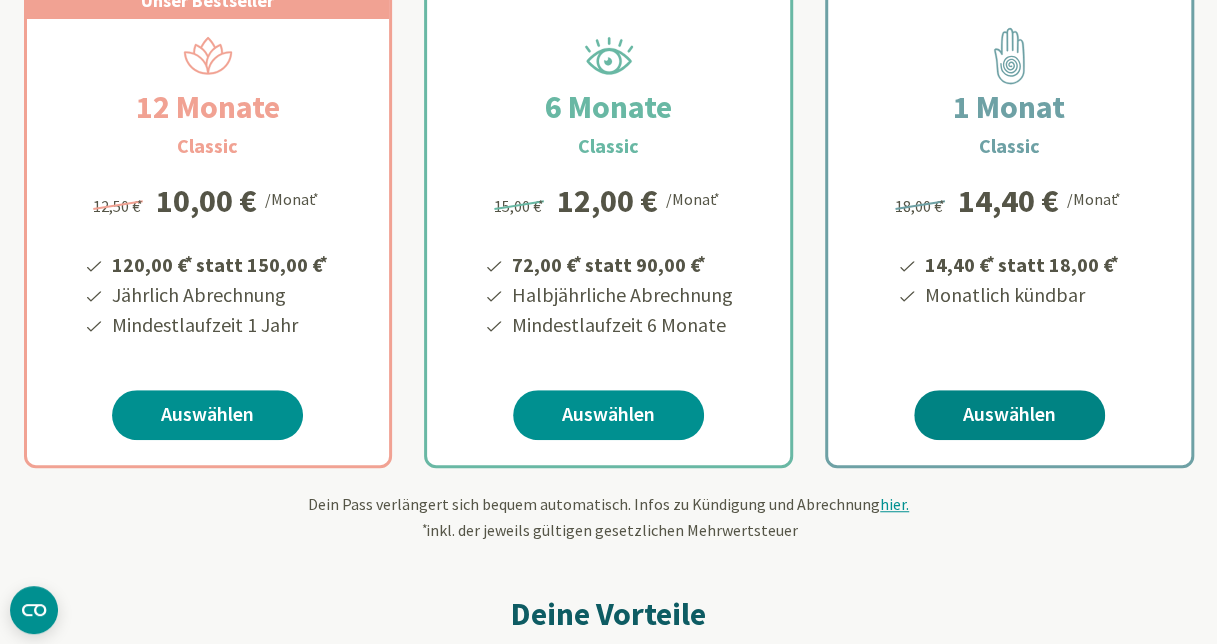 click on "Auswählen" at bounding box center [1009, 415] 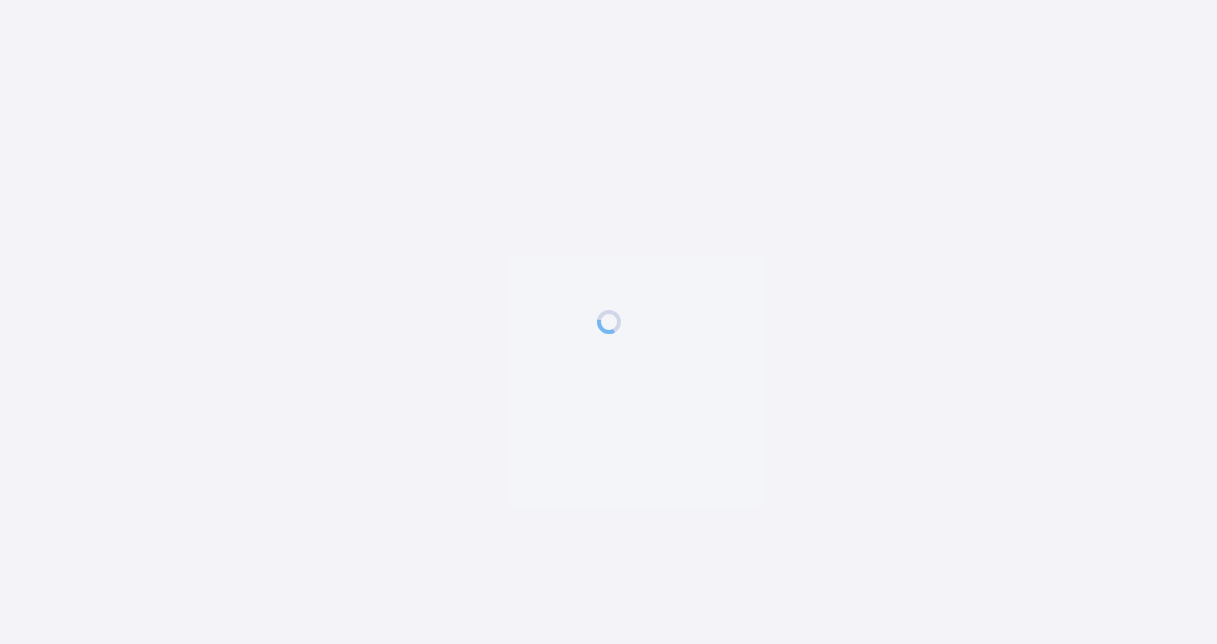 scroll, scrollTop: 0, scrollLeft: 0, axis: both 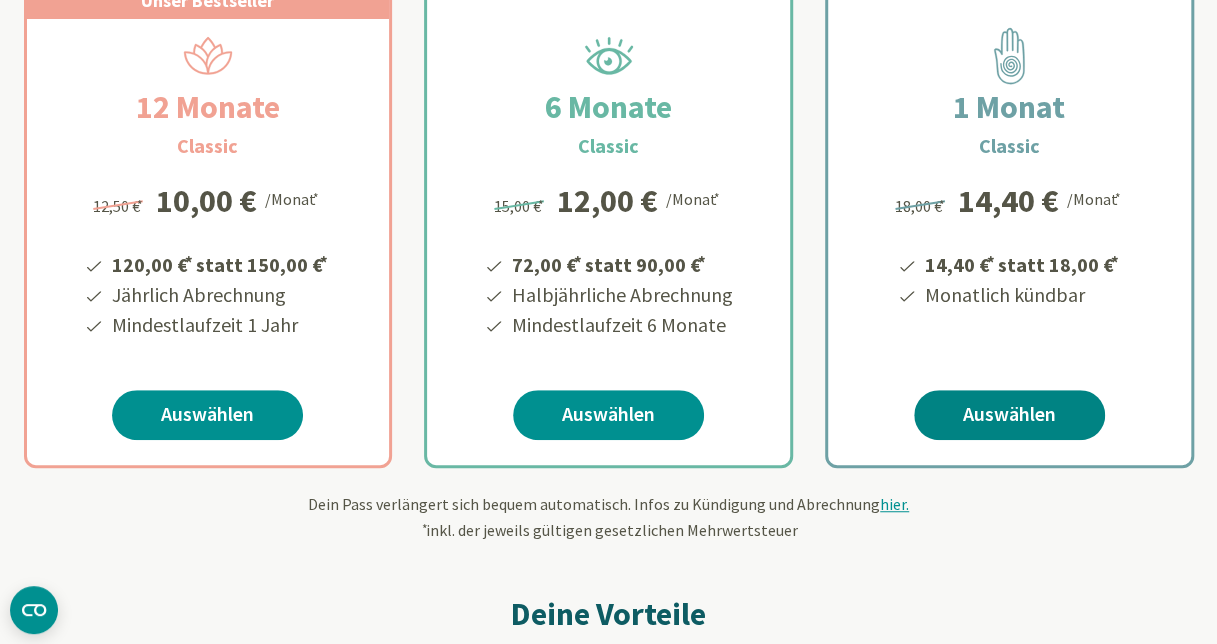 click on "Auswählen" at bounding box center (1009, 415) 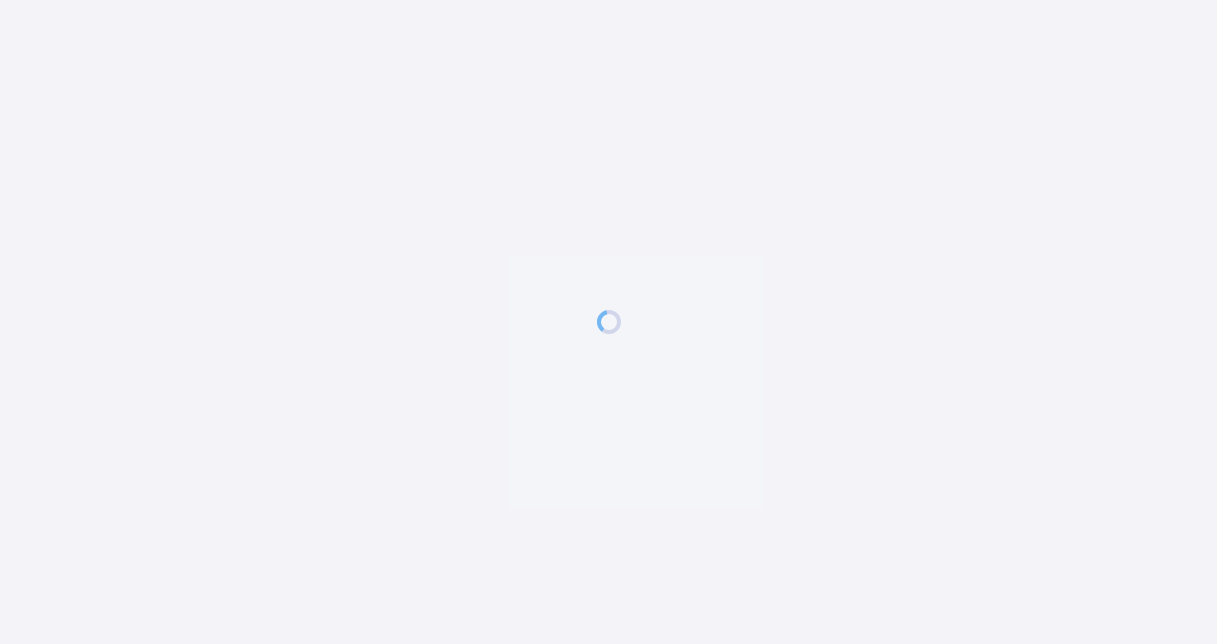 scroll, scrollTop: 0, scrollLeft: 0, axis: both 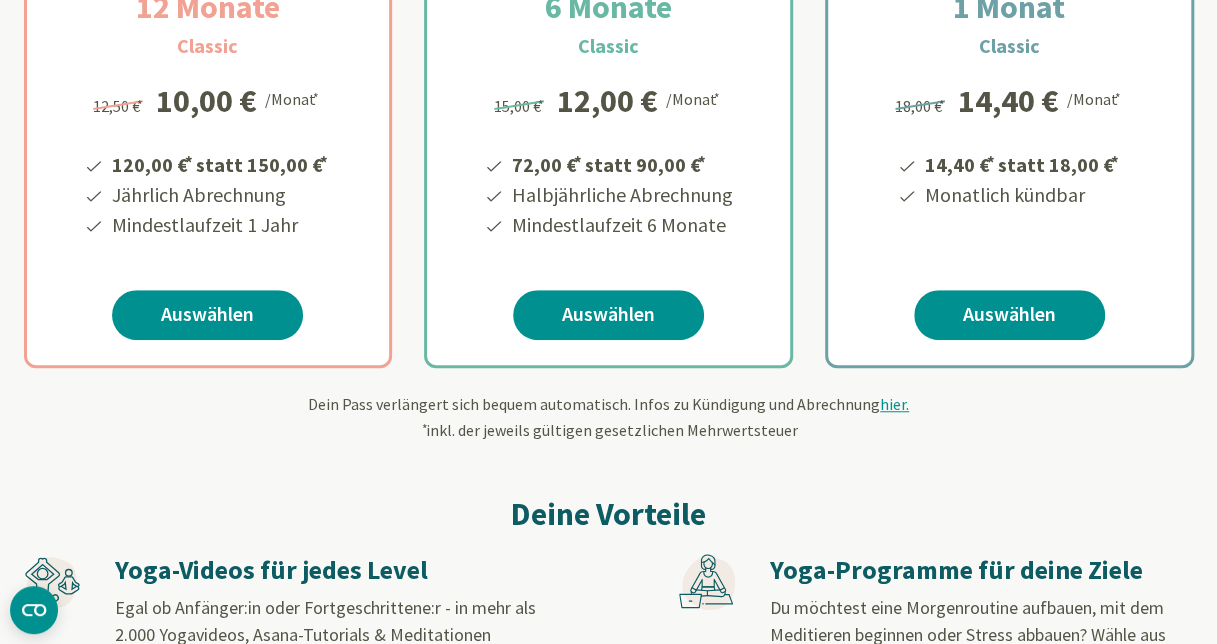click on "12 Monate
Classic
120,00 €
*
statt 150,00 €
*
Jährlich Abrechnung
Mindestlaufzeit 1 Jahr
12,50 €
*
10,00 €
/Monat
*
12,50 €
*
10,00 €
/Monat
*
120,00 €
*
statt 150,00 €
*
Jährlich Abrechnung
Mindestlaufzeit 1 Jahr
Auswählen" at bounding box center (208, 159) 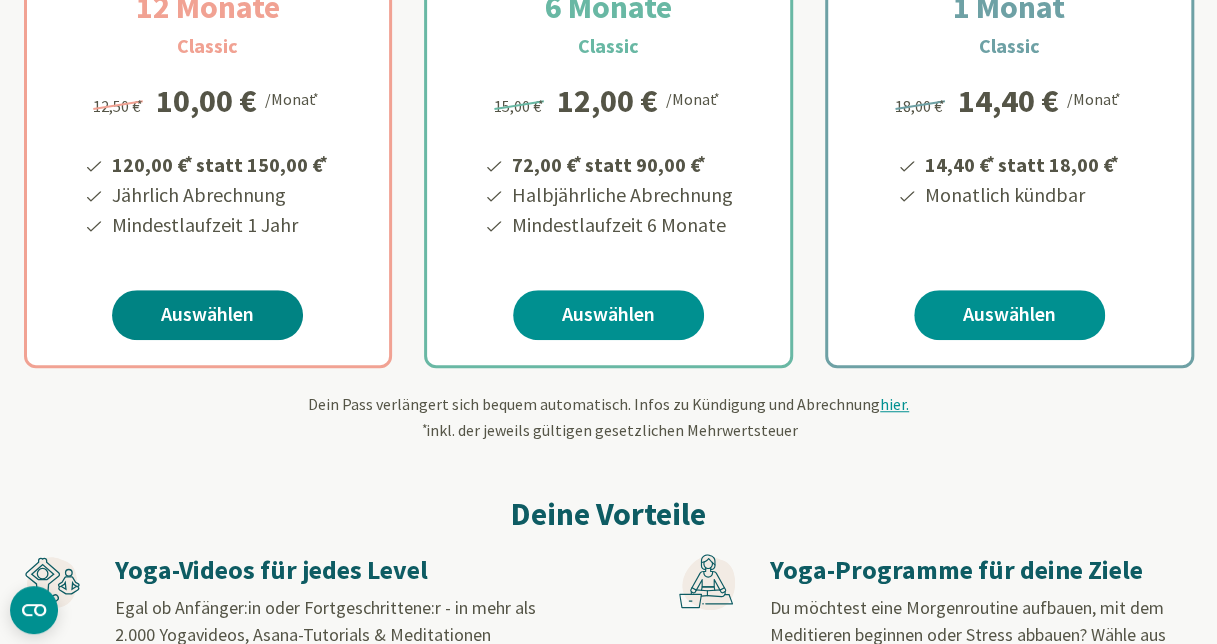 click on "Auswählen" at bounding box center (207, 315) 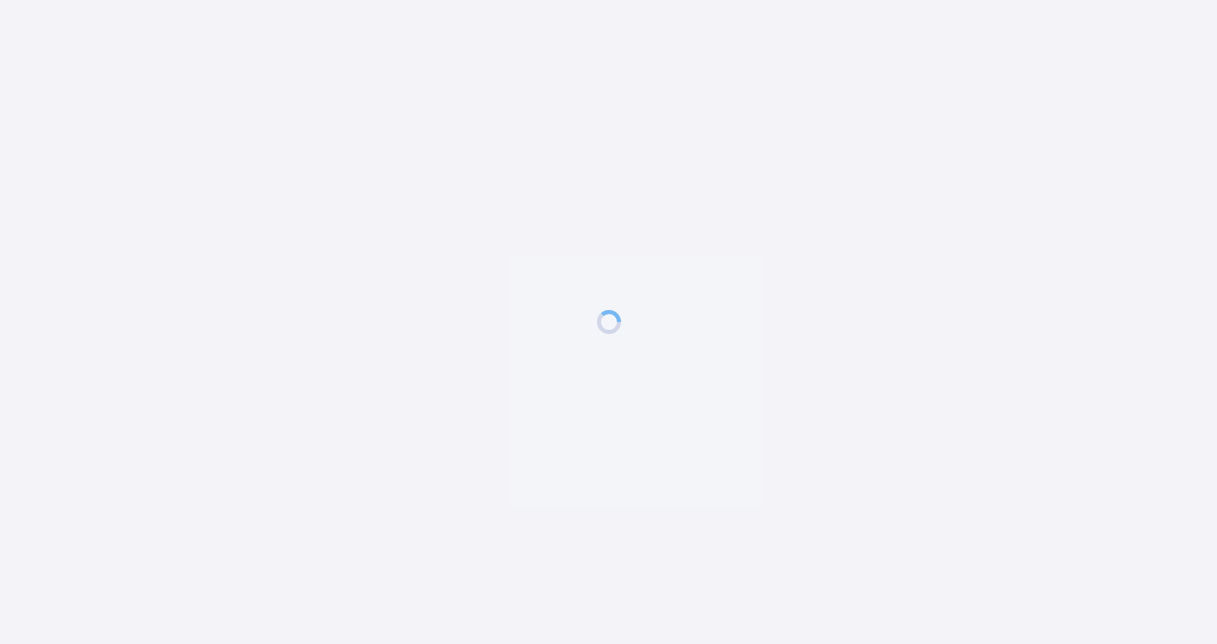 scroll, scrollTop: 0, scrollLeft: 0, axis: both 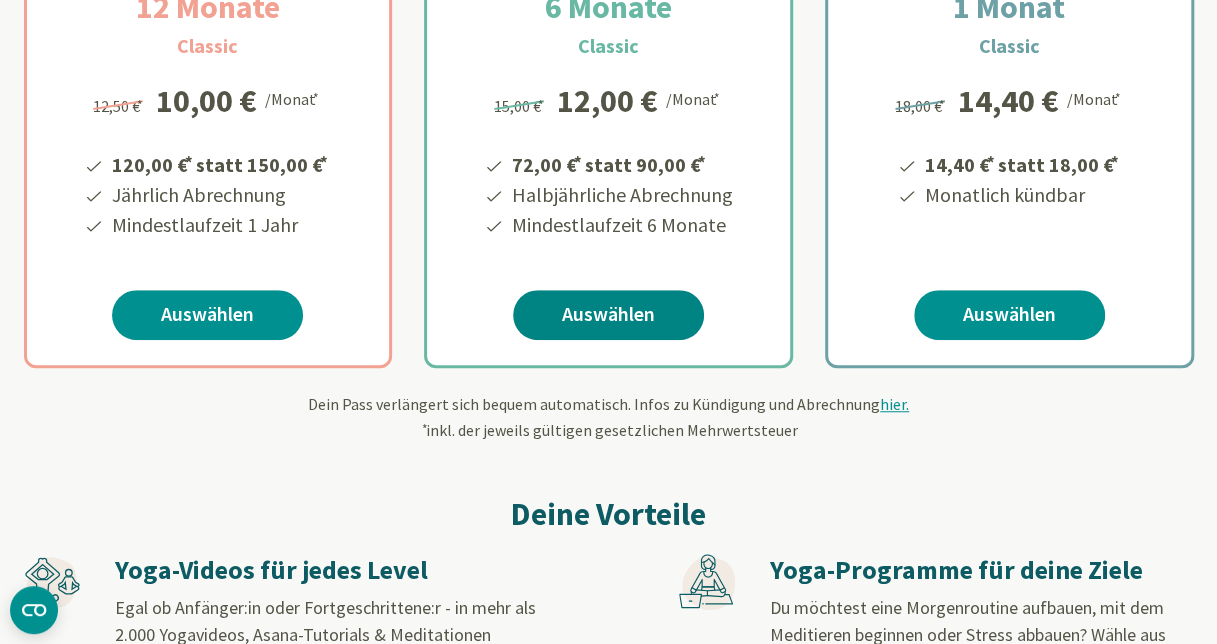 click on "Auswählen" at bounding box center (608, 315) 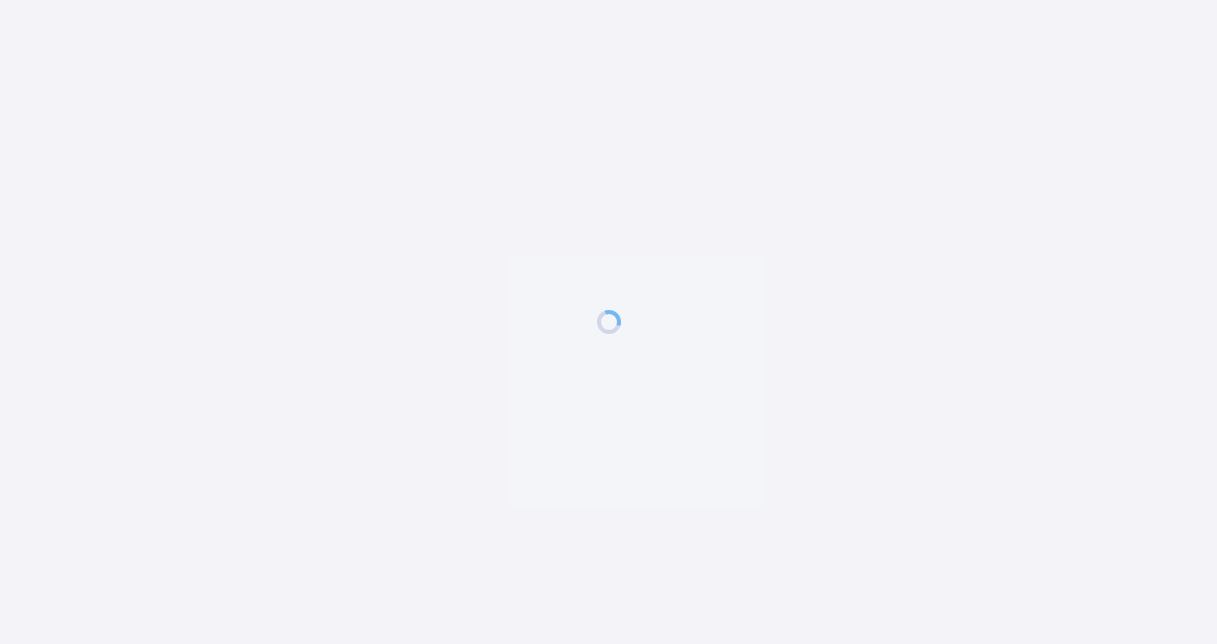scroll, scrollTop: 0, scrollLeft: 0, axis: both 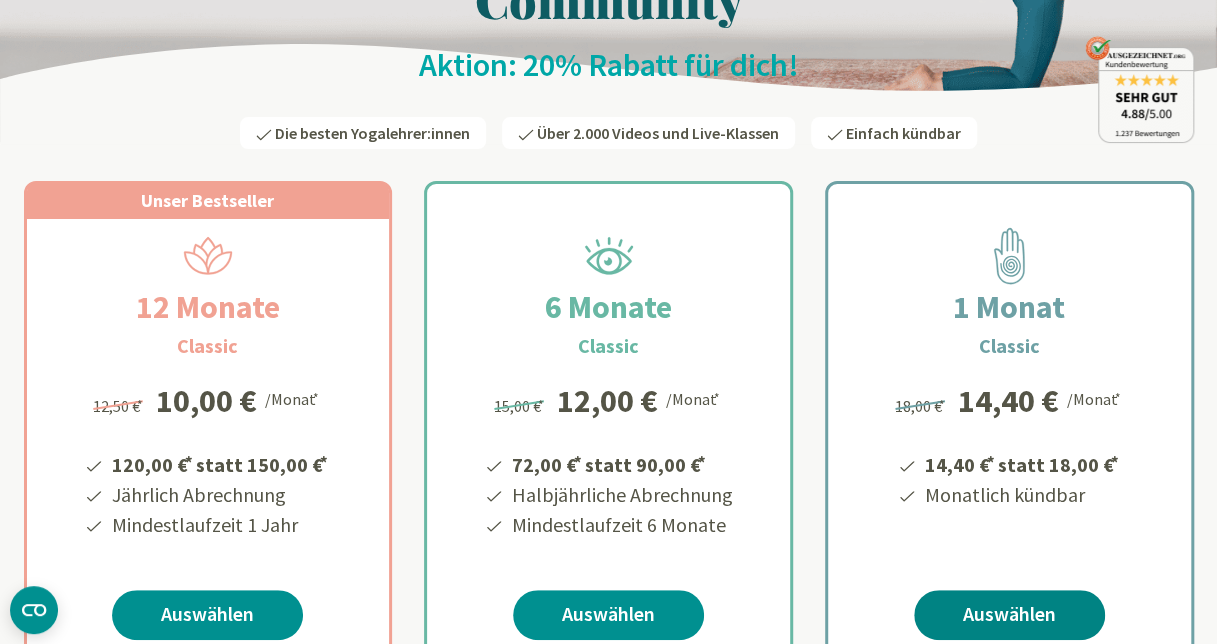 click on "Auswählen" at bounding box center (1009, 615) 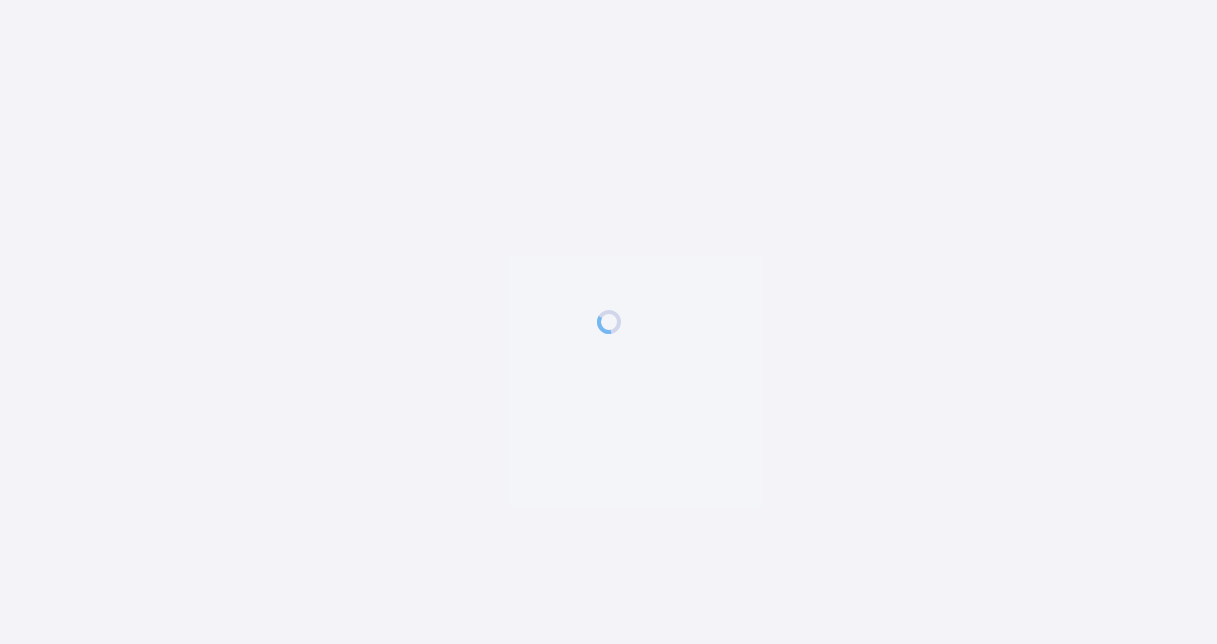 scroll, scrollTop: 0, scrollLeft: 0, axis: both 